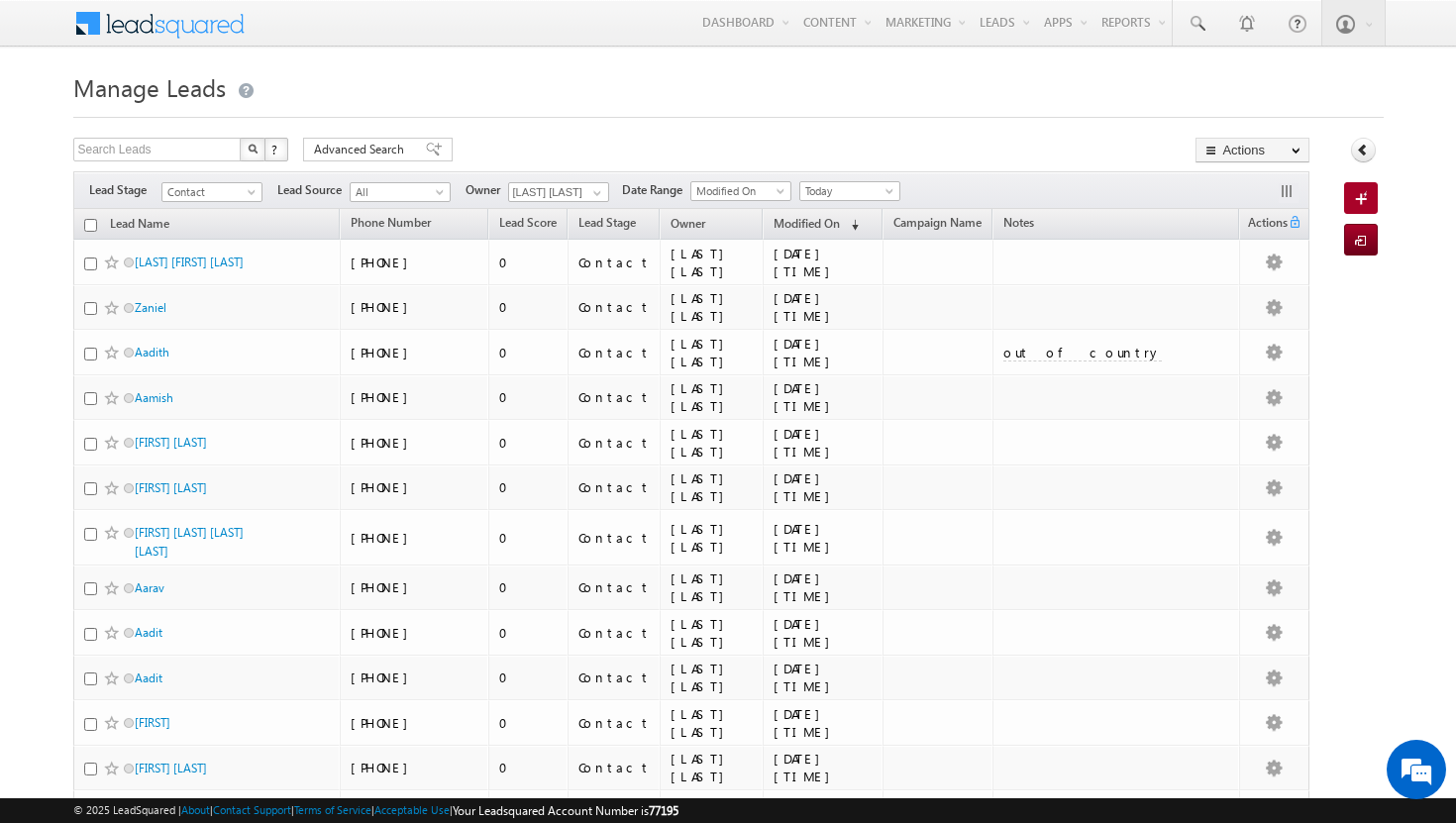 scroll, scrollTop: 1853, scrollLeft: 0, axis: vertical 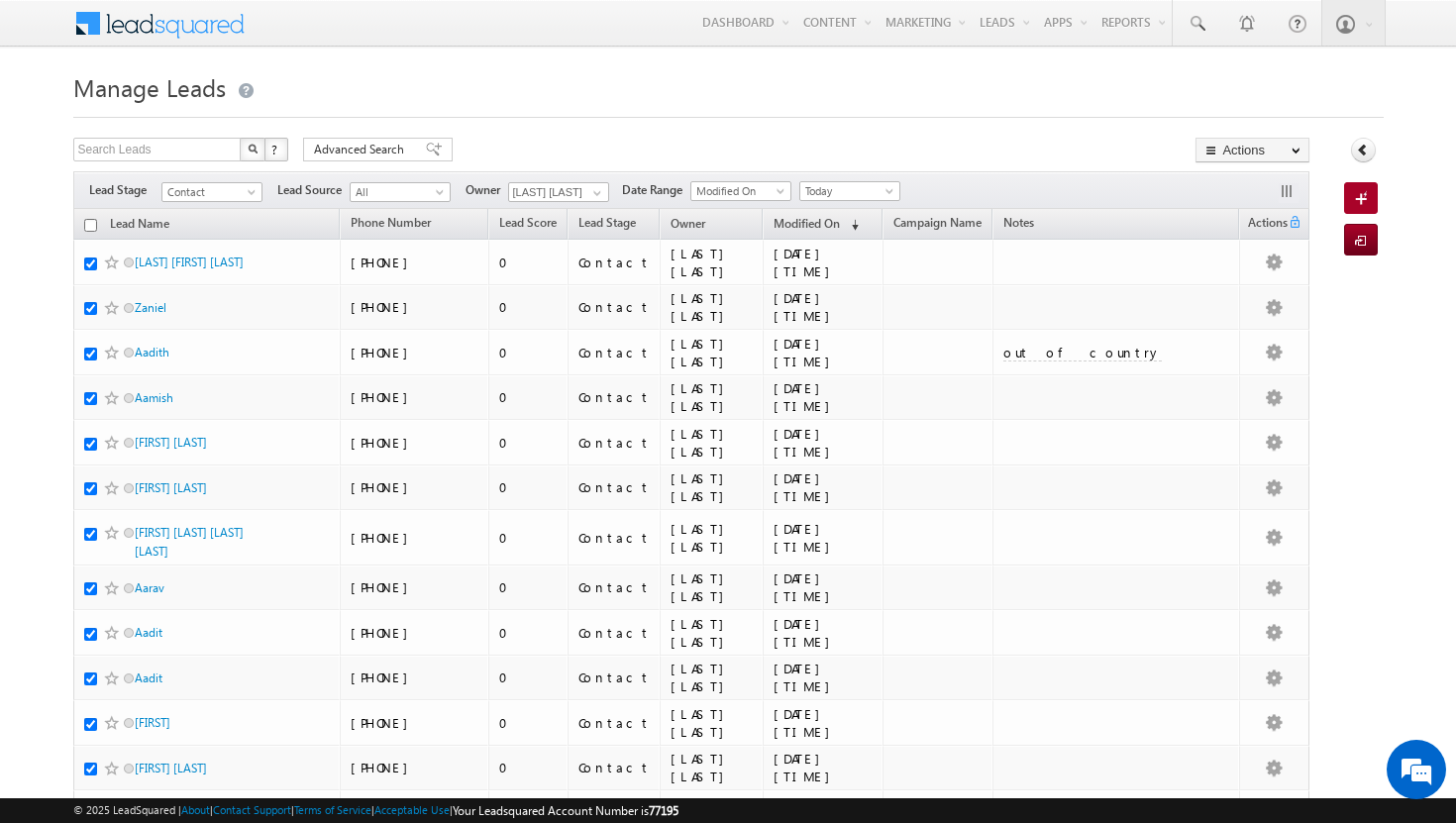 checkbox on "true" 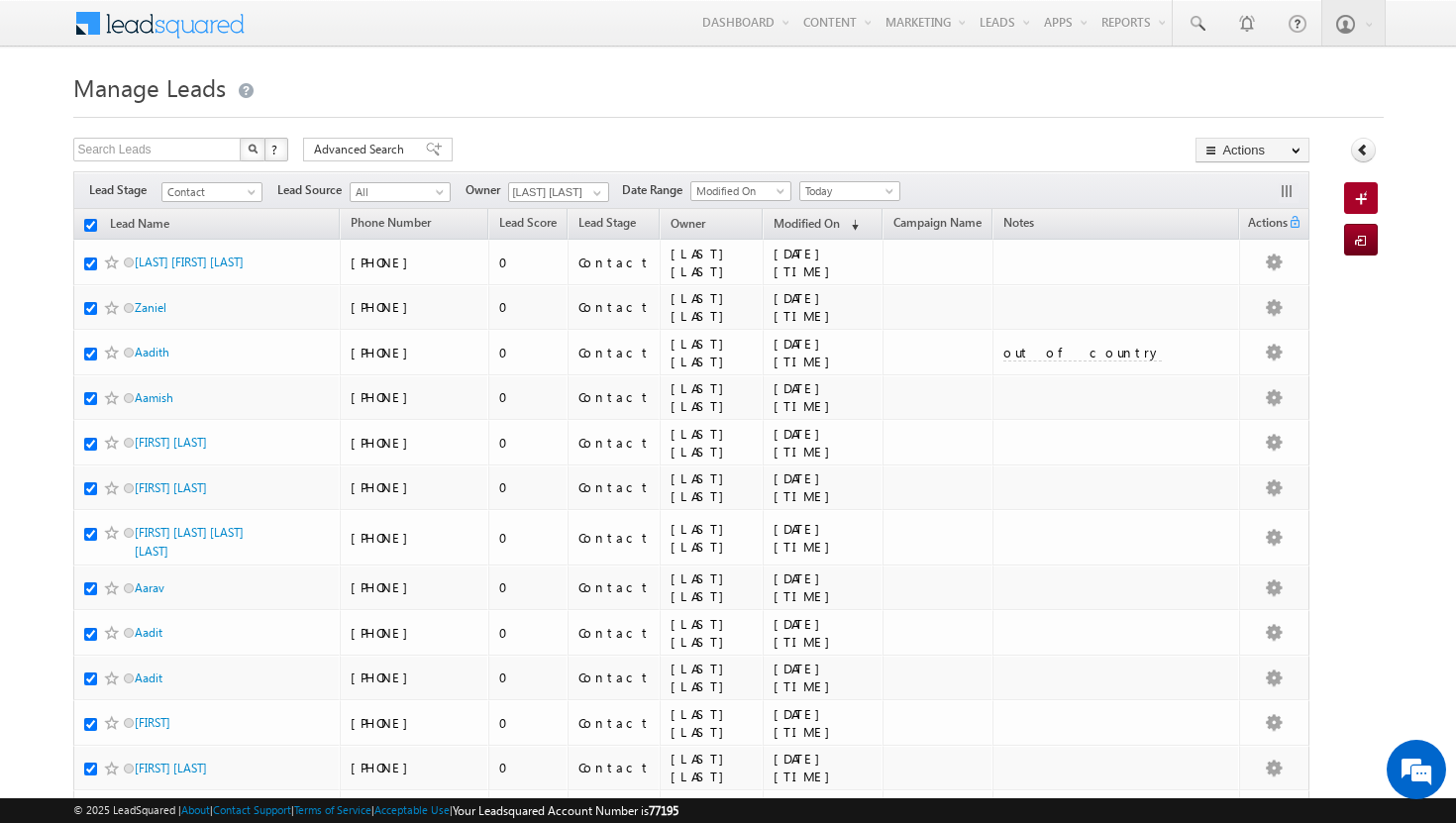 checkbox on "true" 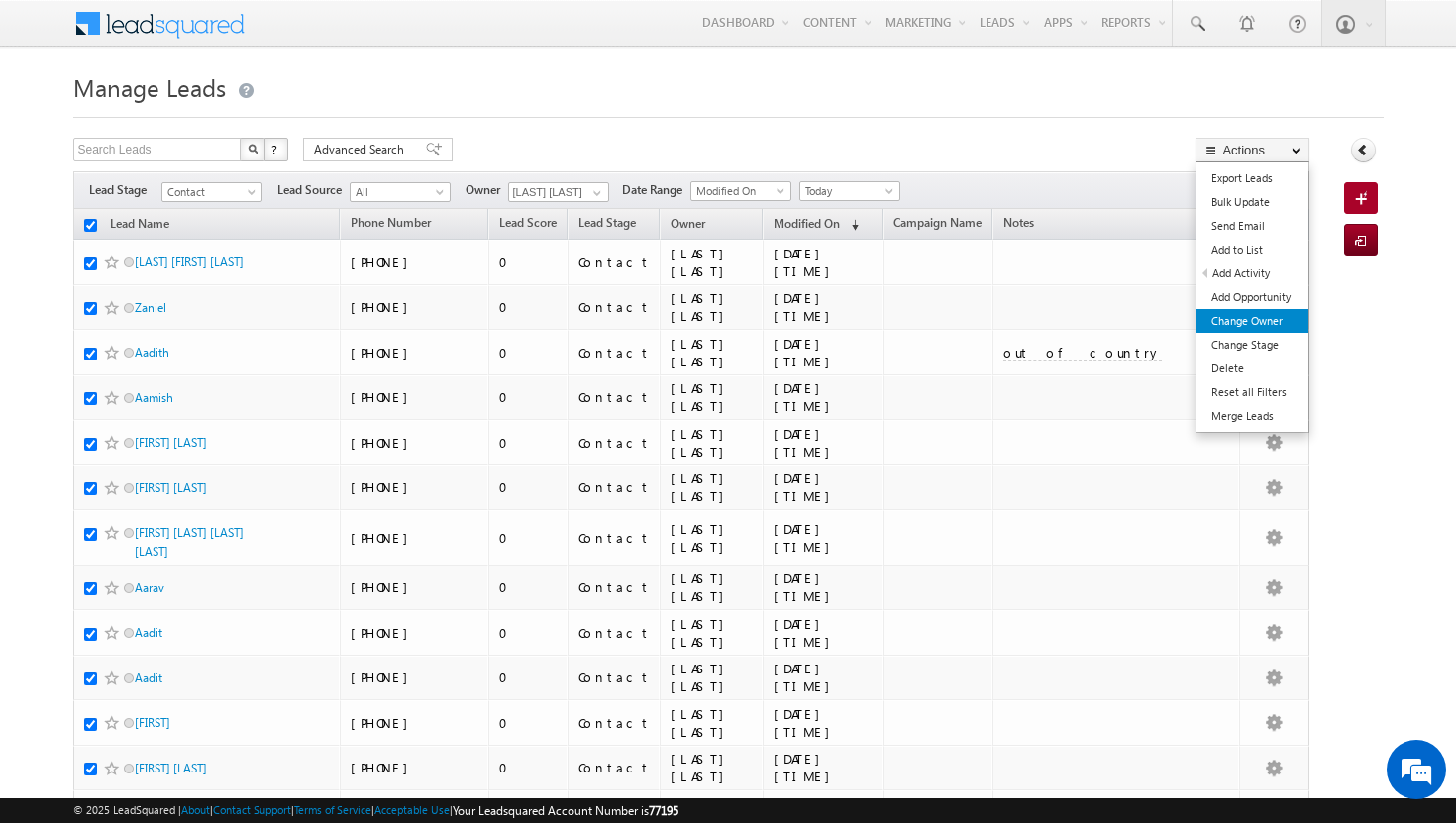 click on "Change Owner" at bounding box center (1252, 321) 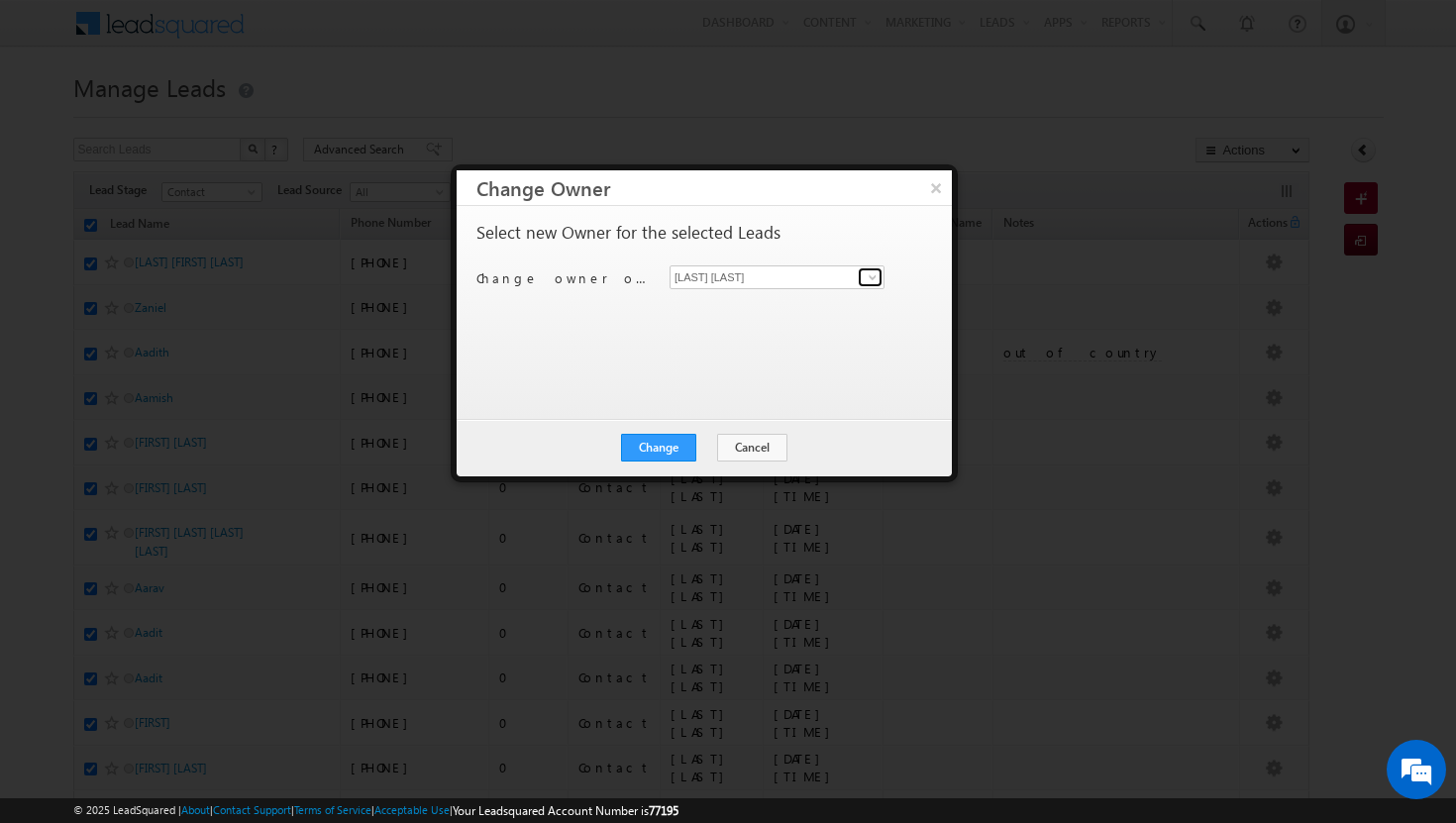 click at bounding box center (873, 277) 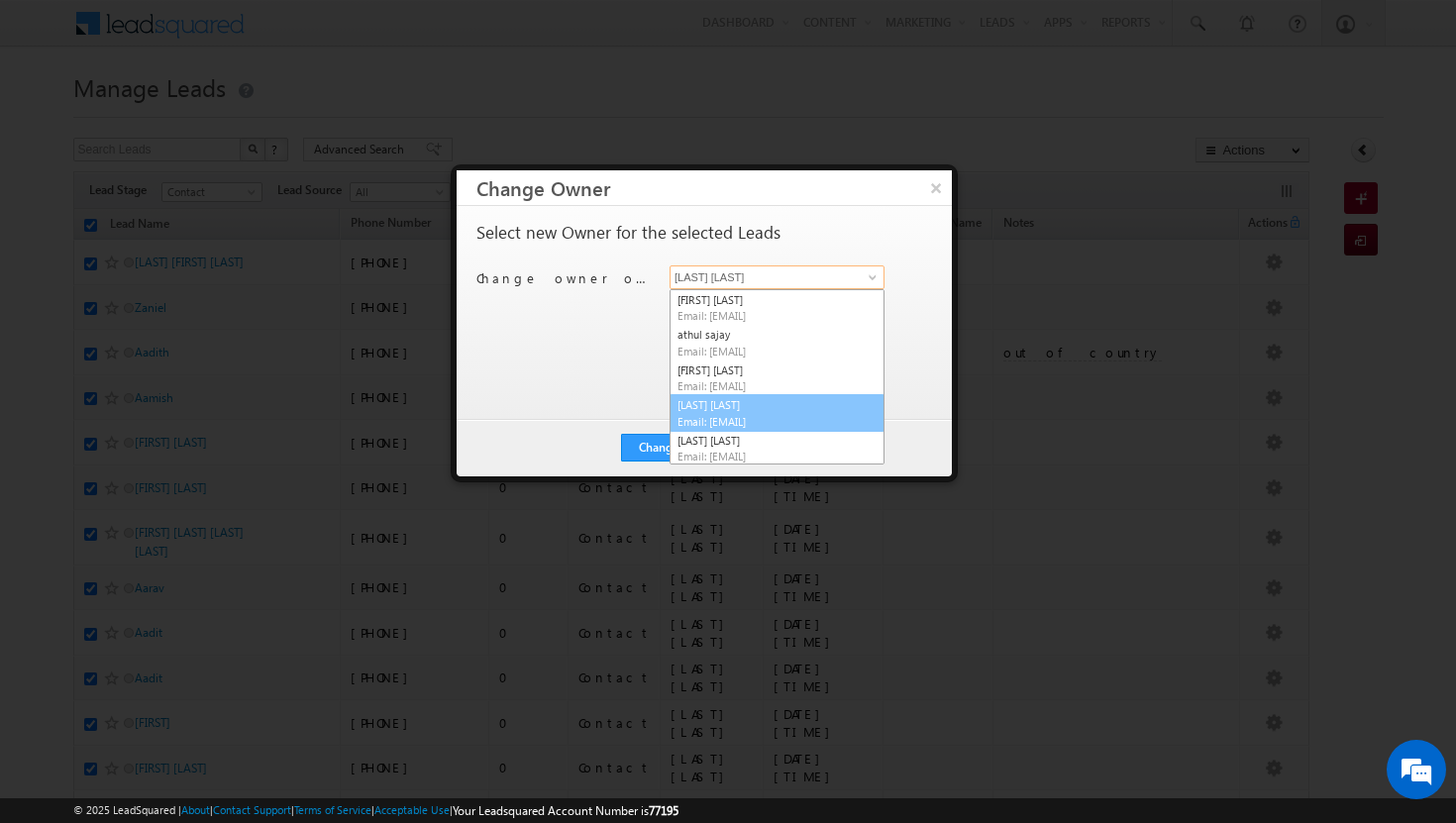 click on "[FIRST] [LAST]   Email: [EMAIL]" at bounding box center [777, 413] 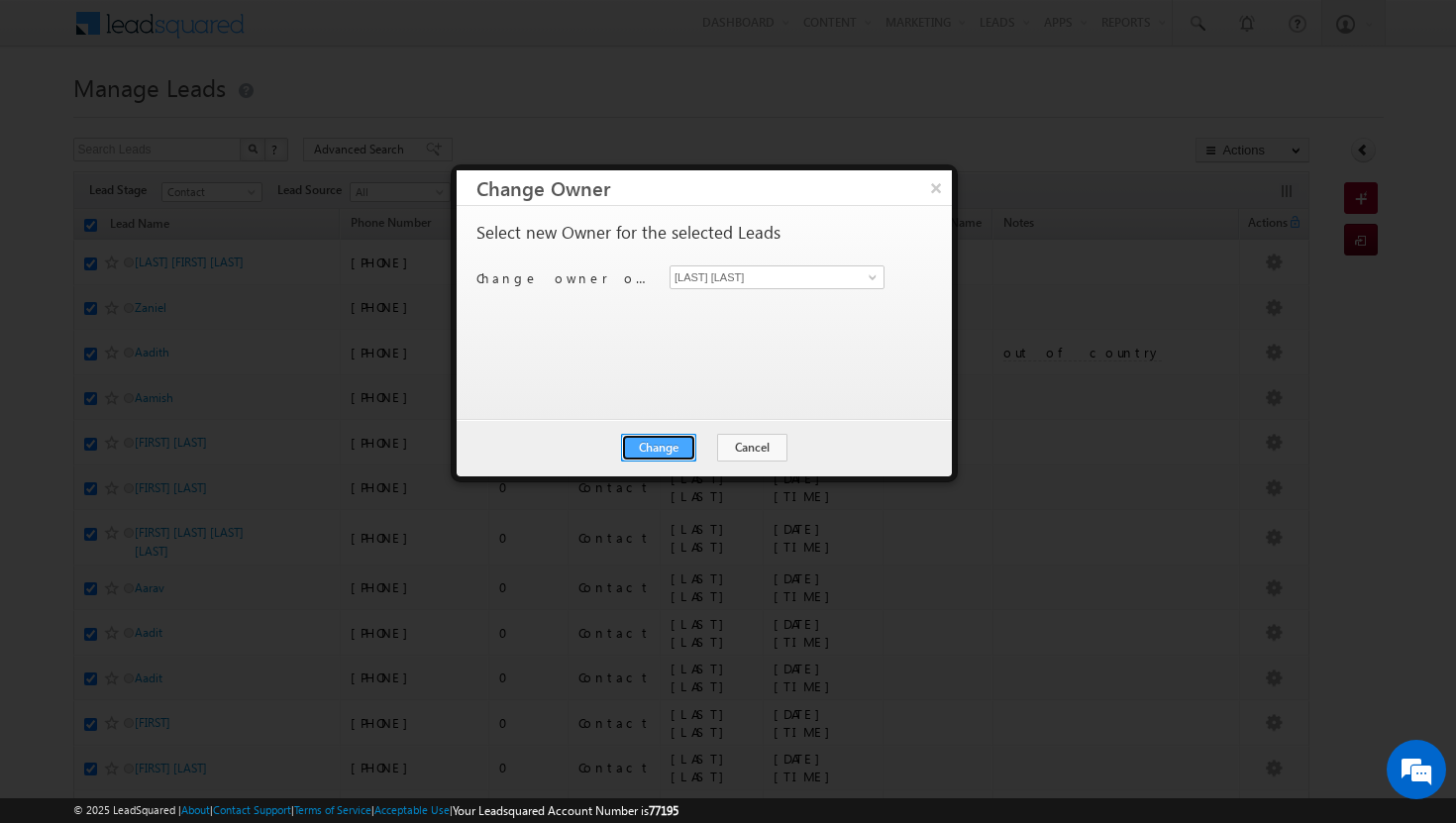 click on "Change" at bounding box center [659, 448] 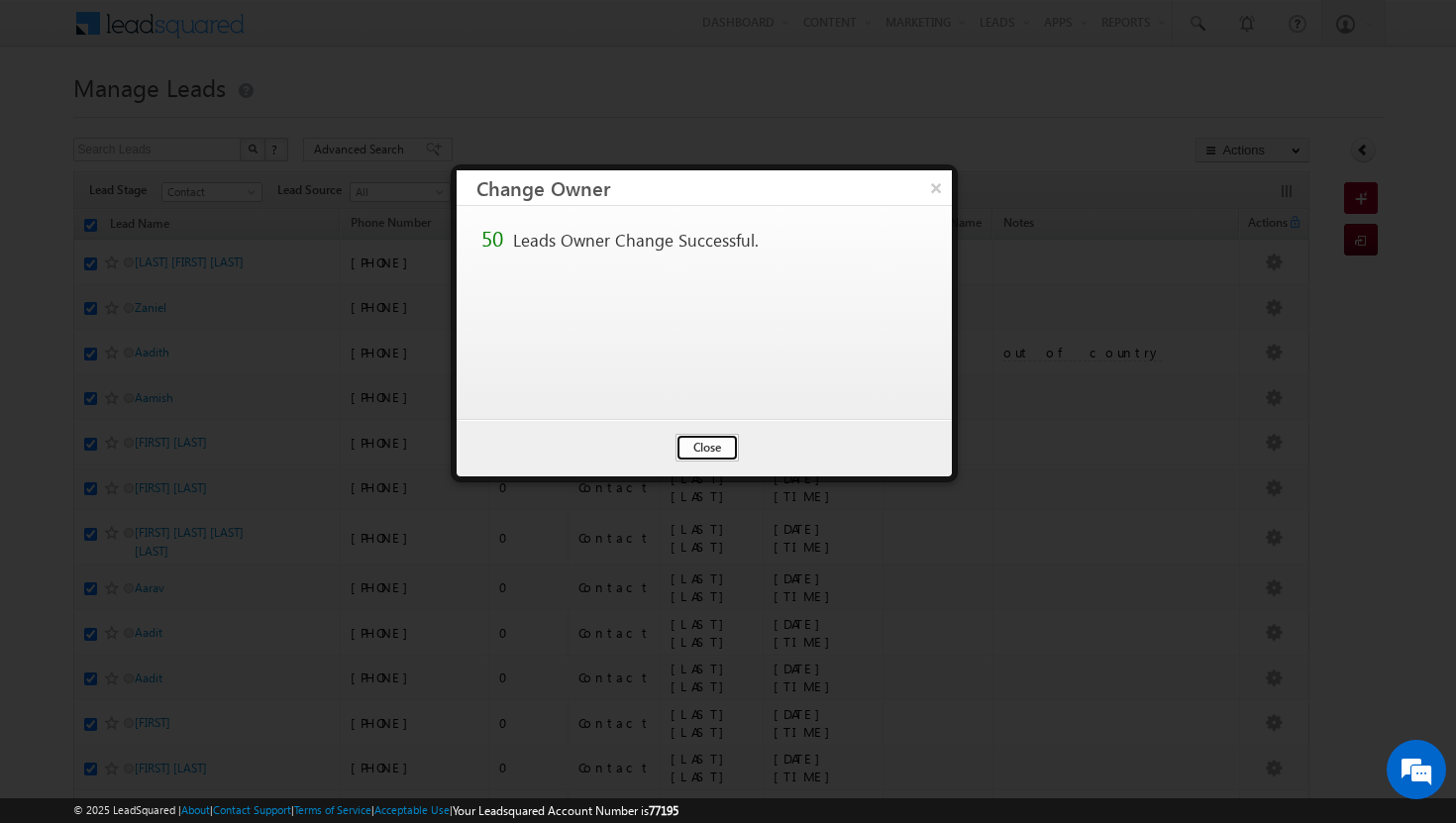 click on "Close" at bounding box center (707, 448) 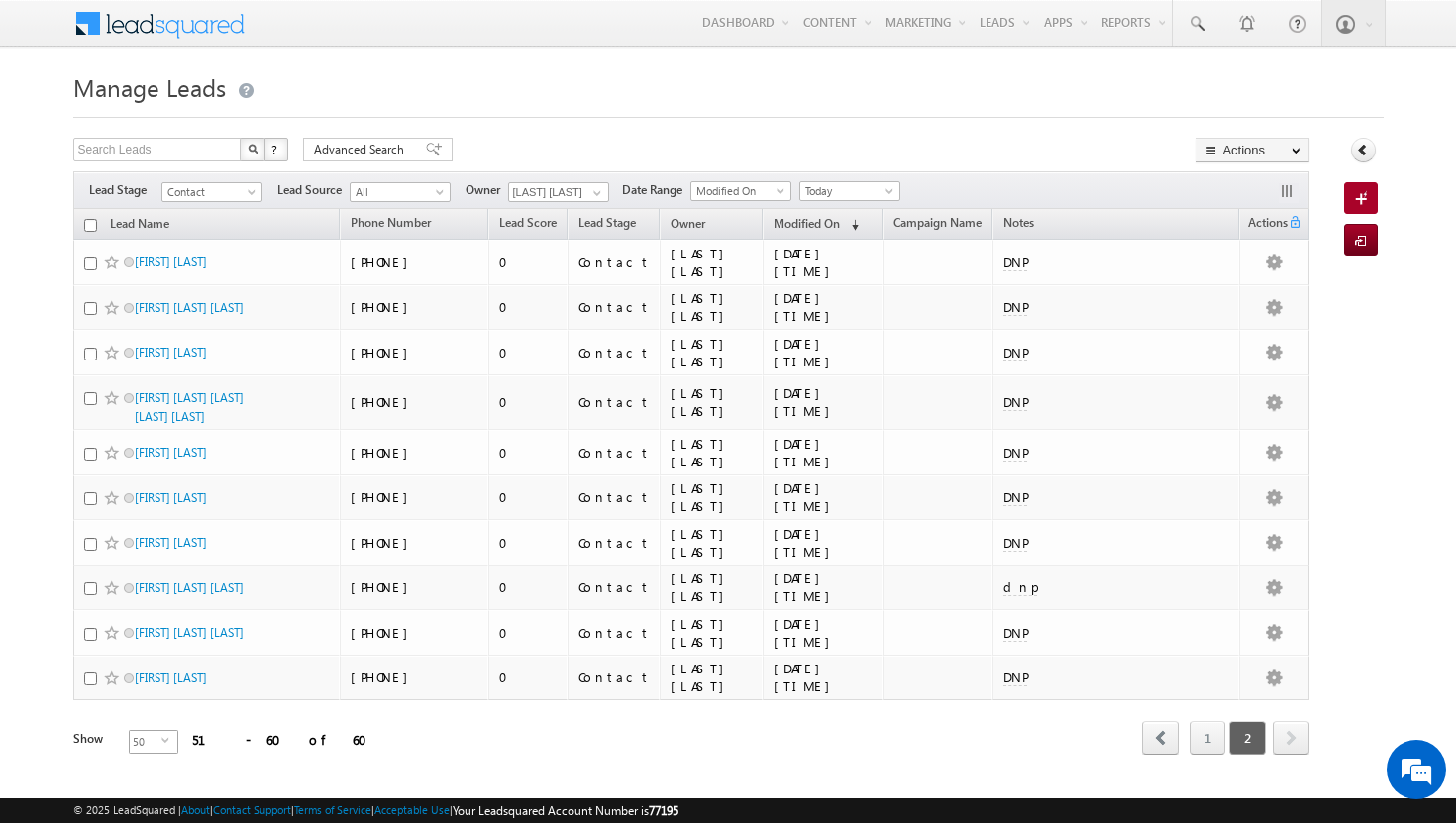 click on "select" at bounding box center (169, 748) 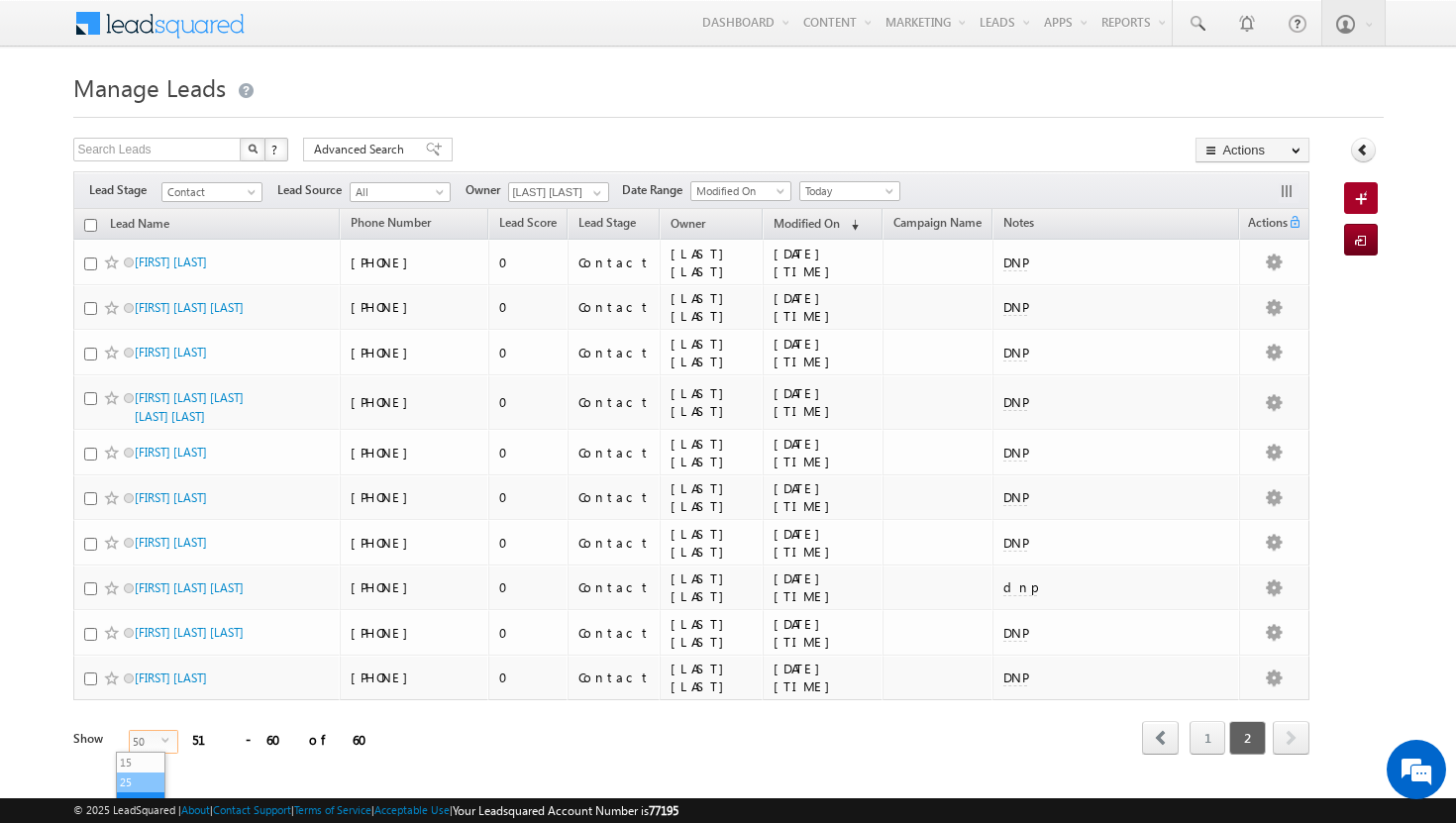 click on "25" at bounding box center (141, 782) 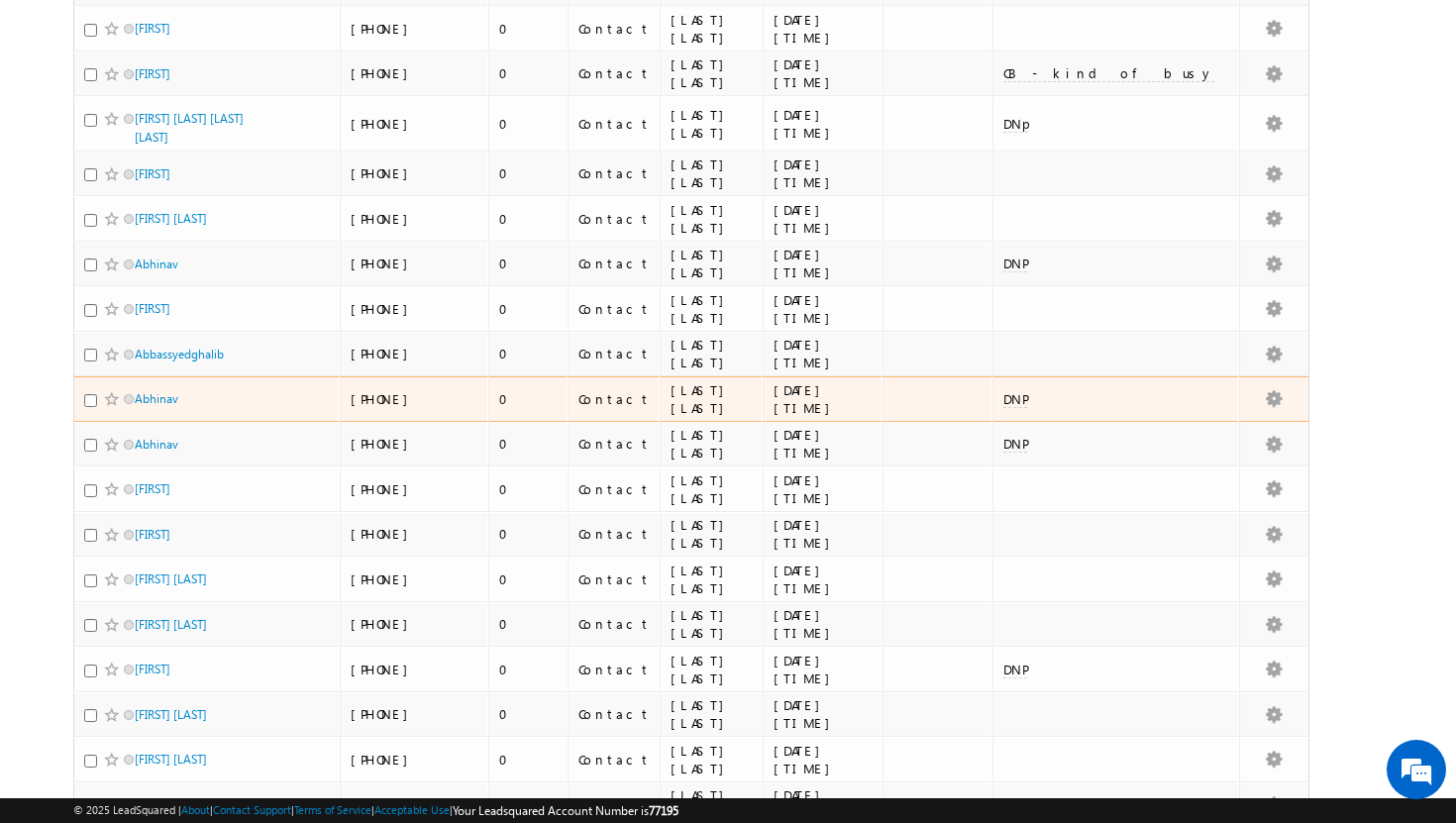 scroll, scrollTop: 710, scrollLeft: 0, axis: vertical 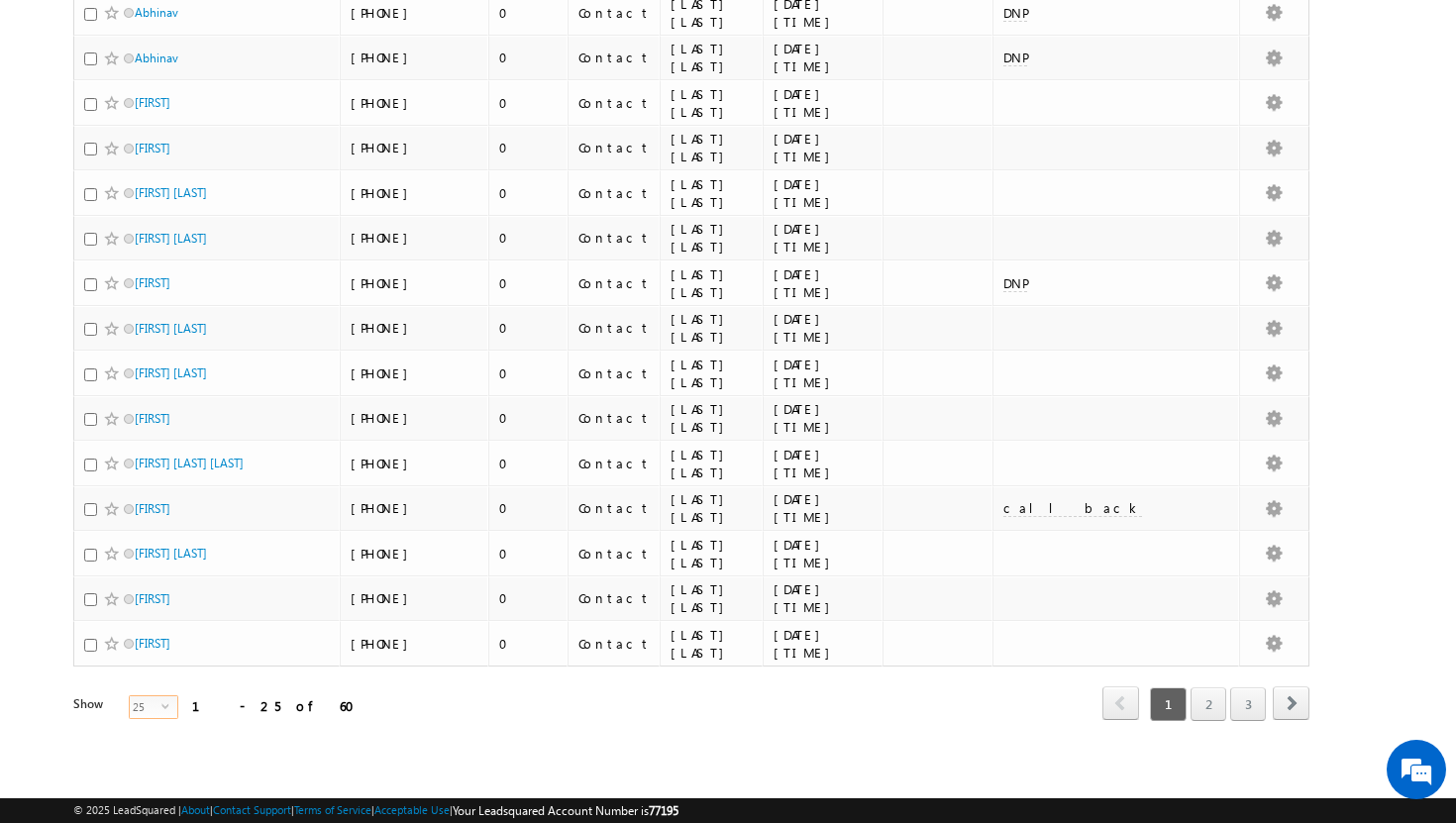 click on "select" at bounding box center (169, 705) 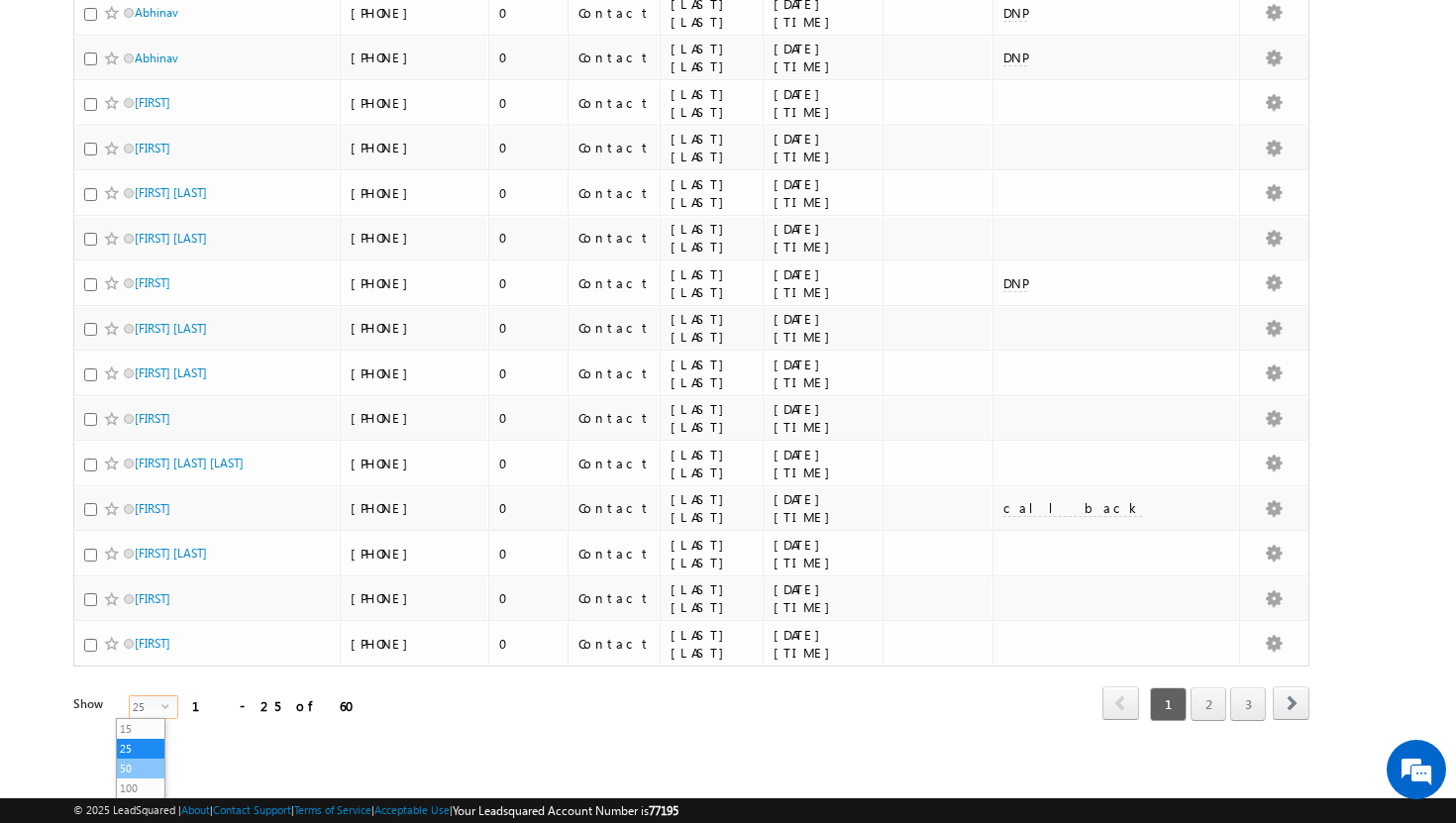 click on "50" at bounding box center (141, 769) 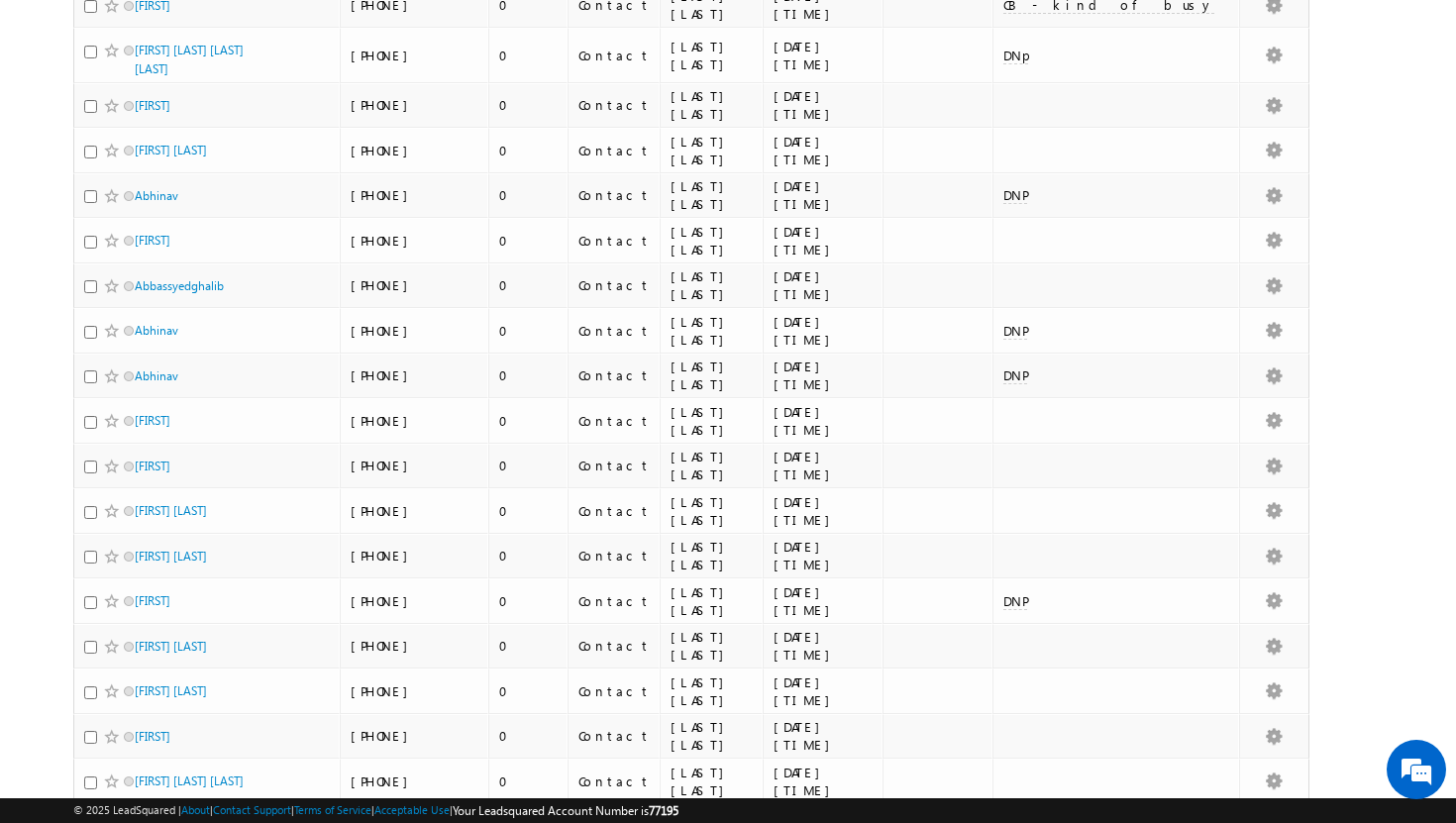 scroll, scrollTop: 0, scrollLeft: 0, axis: both 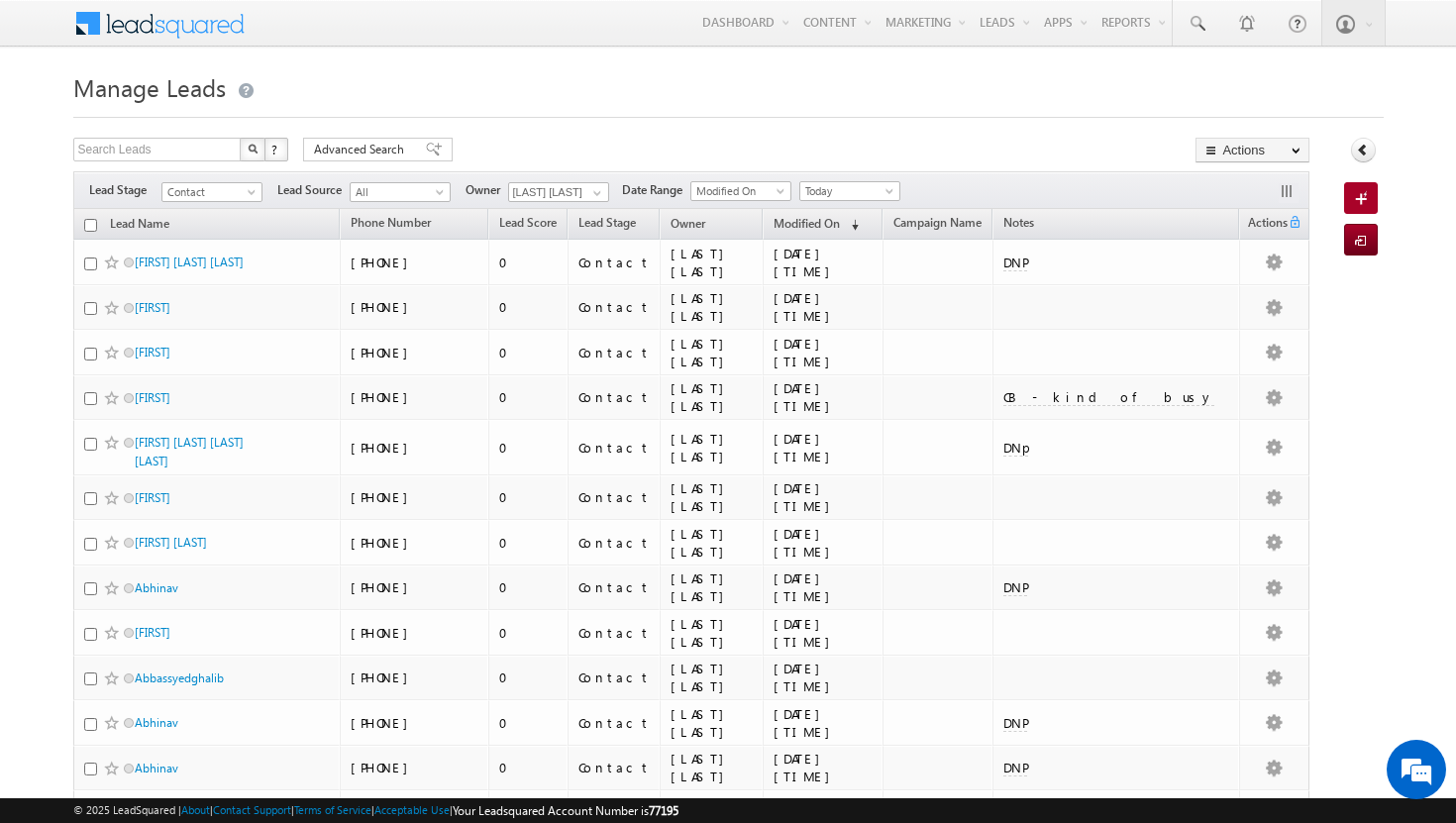 click at bounding box center [90, 225] 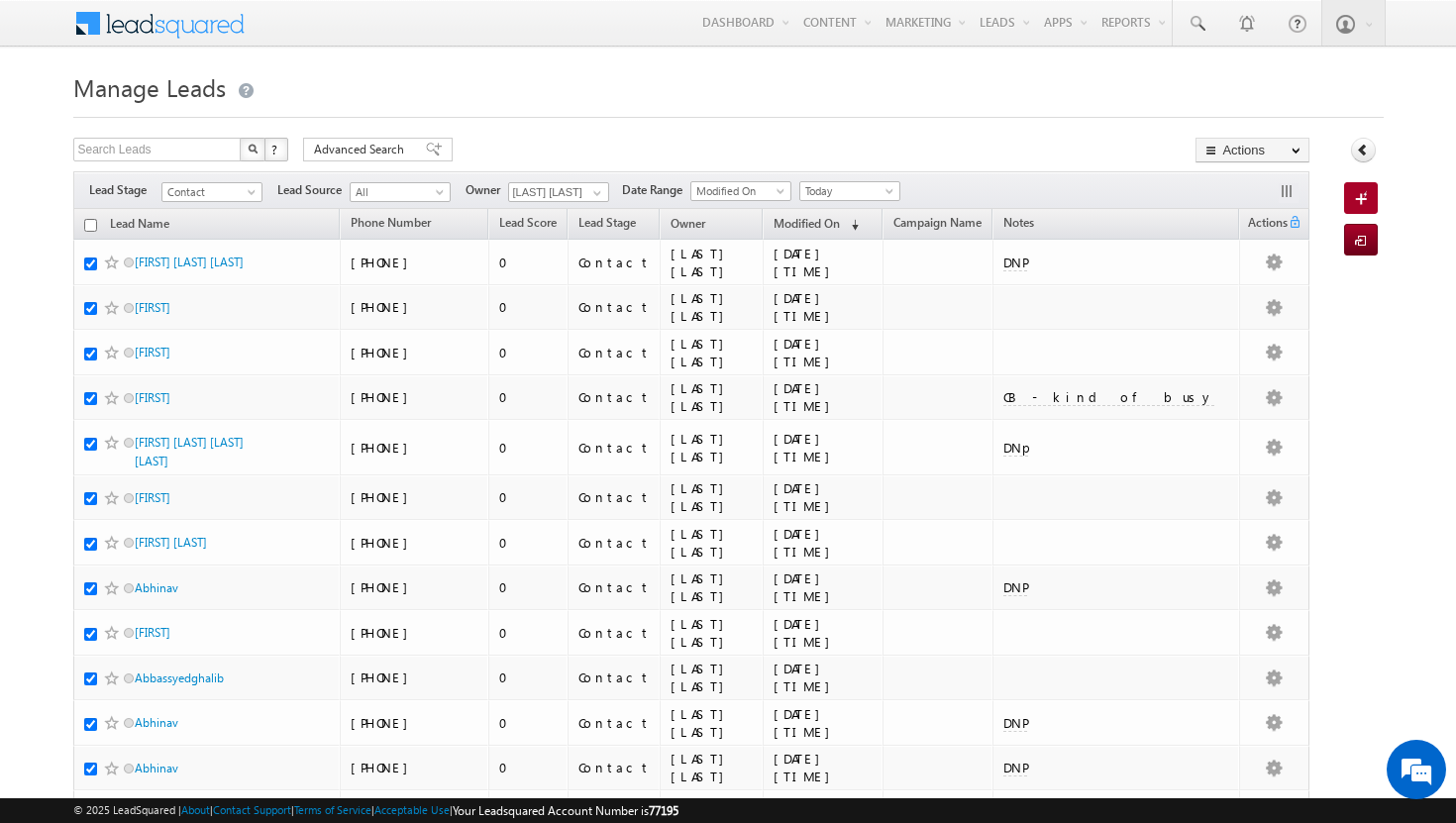 checkbox on "true" 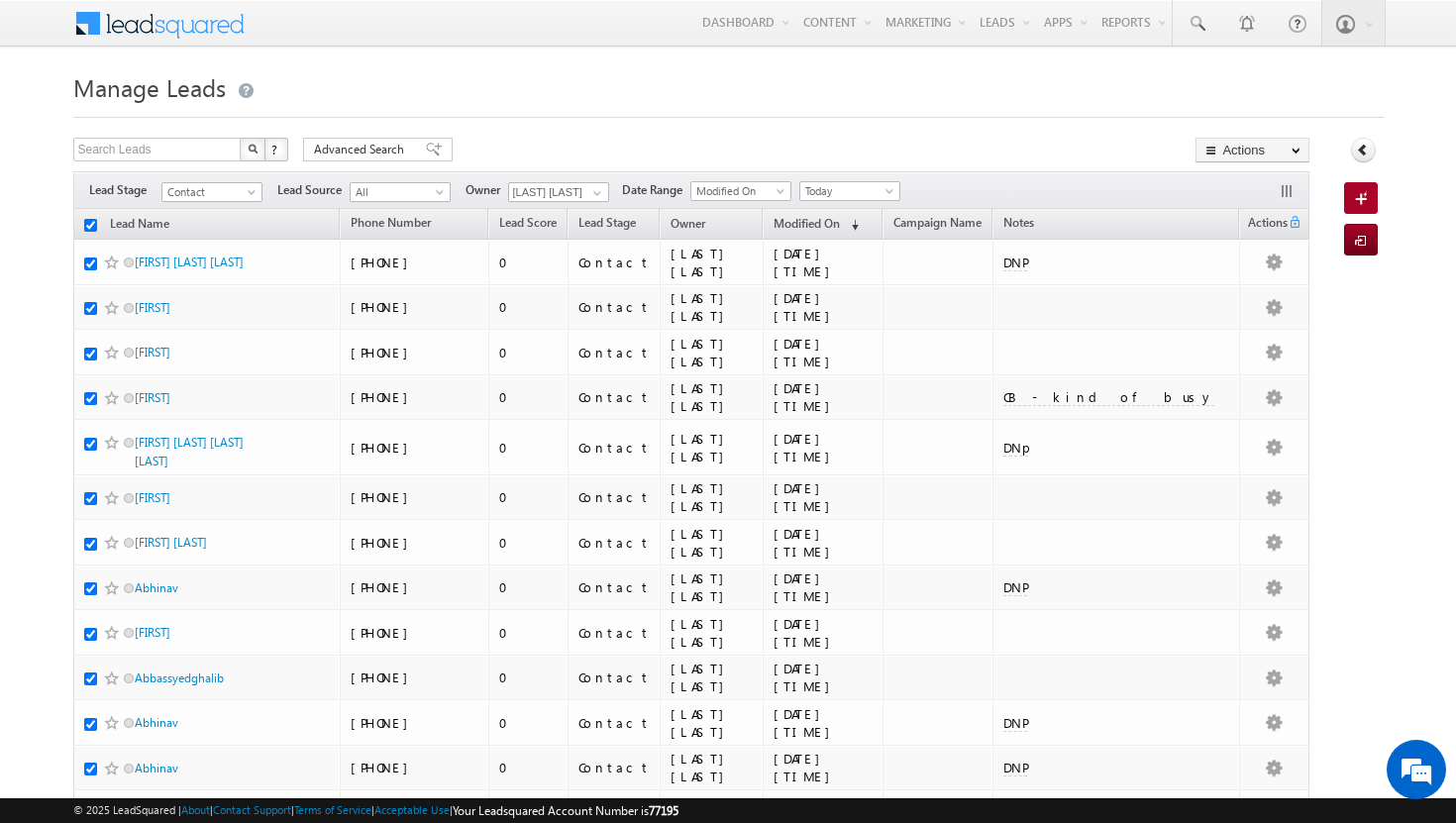 checkbox on "true" 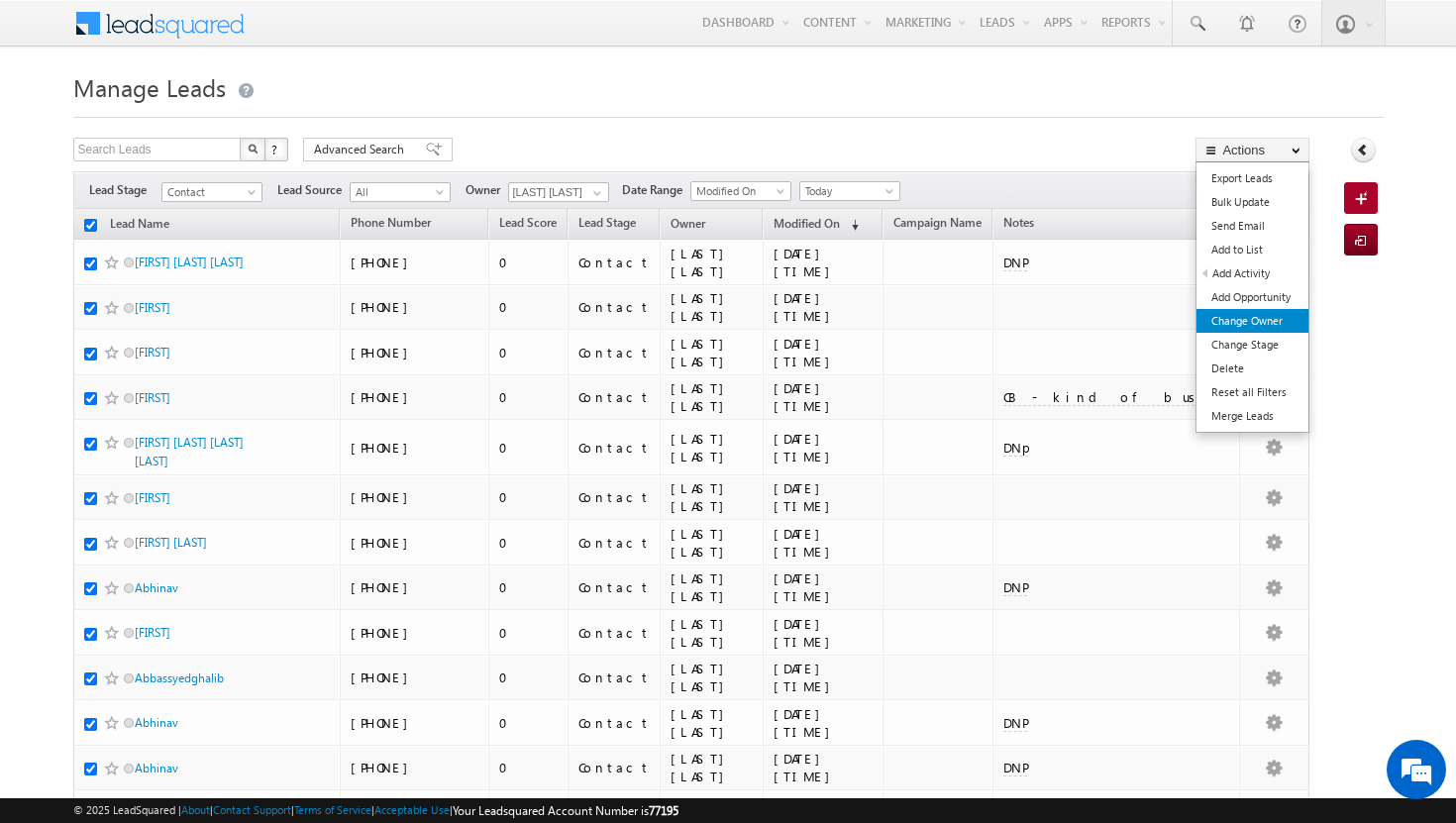 click on "Change Owner" at bounding box center [1252, 321] 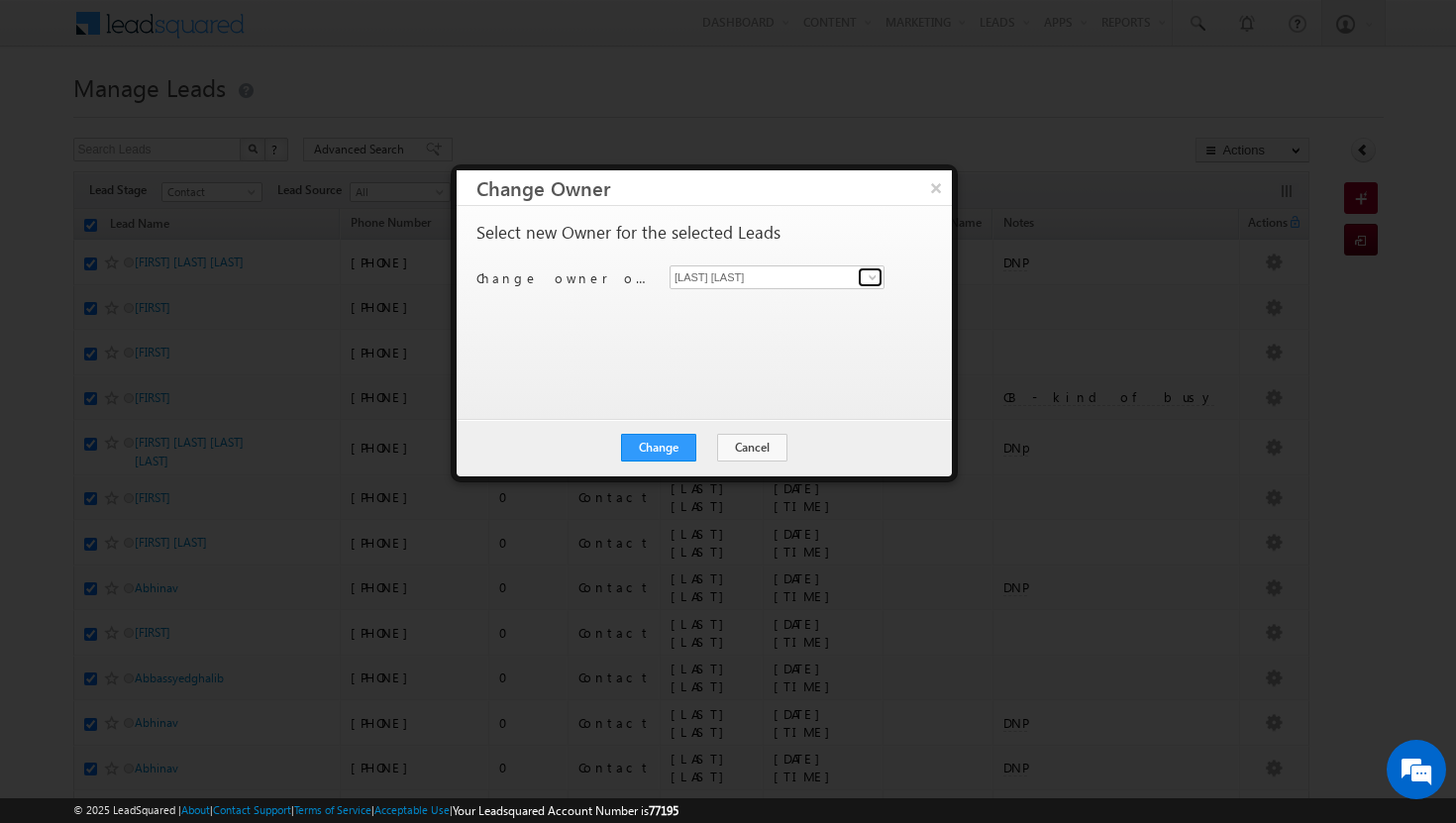 click at bounding box center (873, 277) 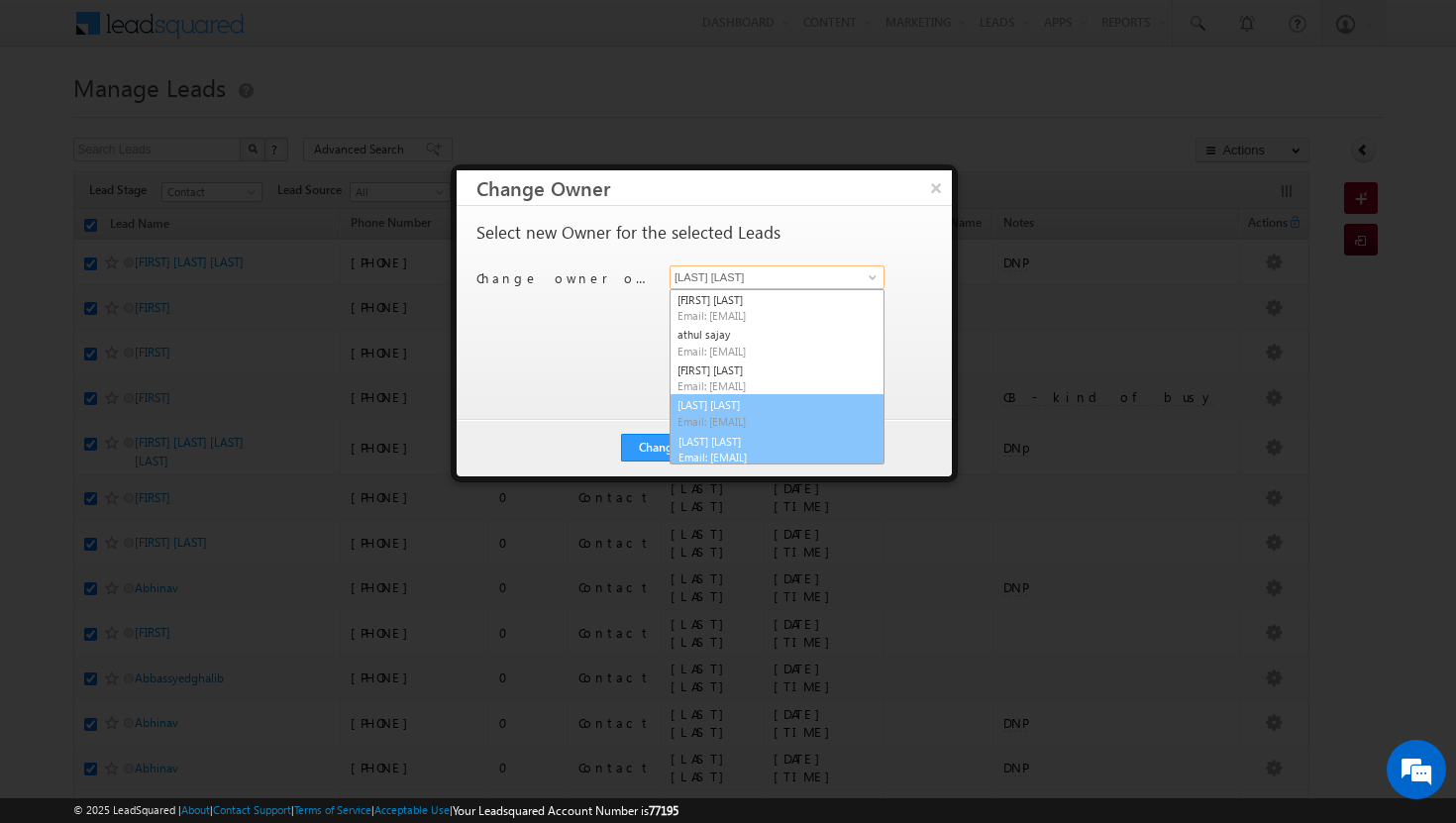 scroll, scrollTop: 5, scrollLeft: 0, axis: vertical 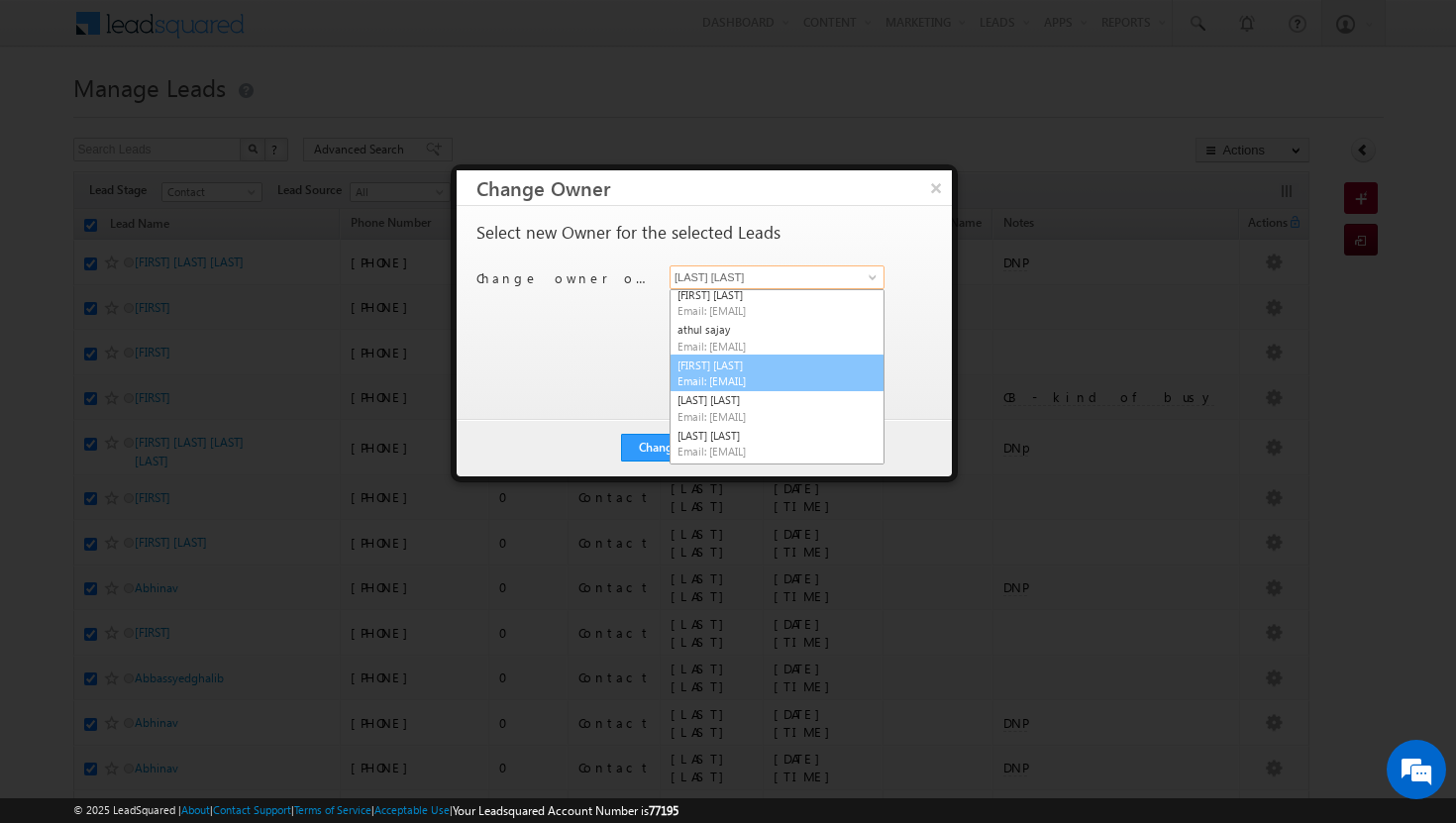 click on "Email: [EMAIL]" at bounding box center [767, 380] 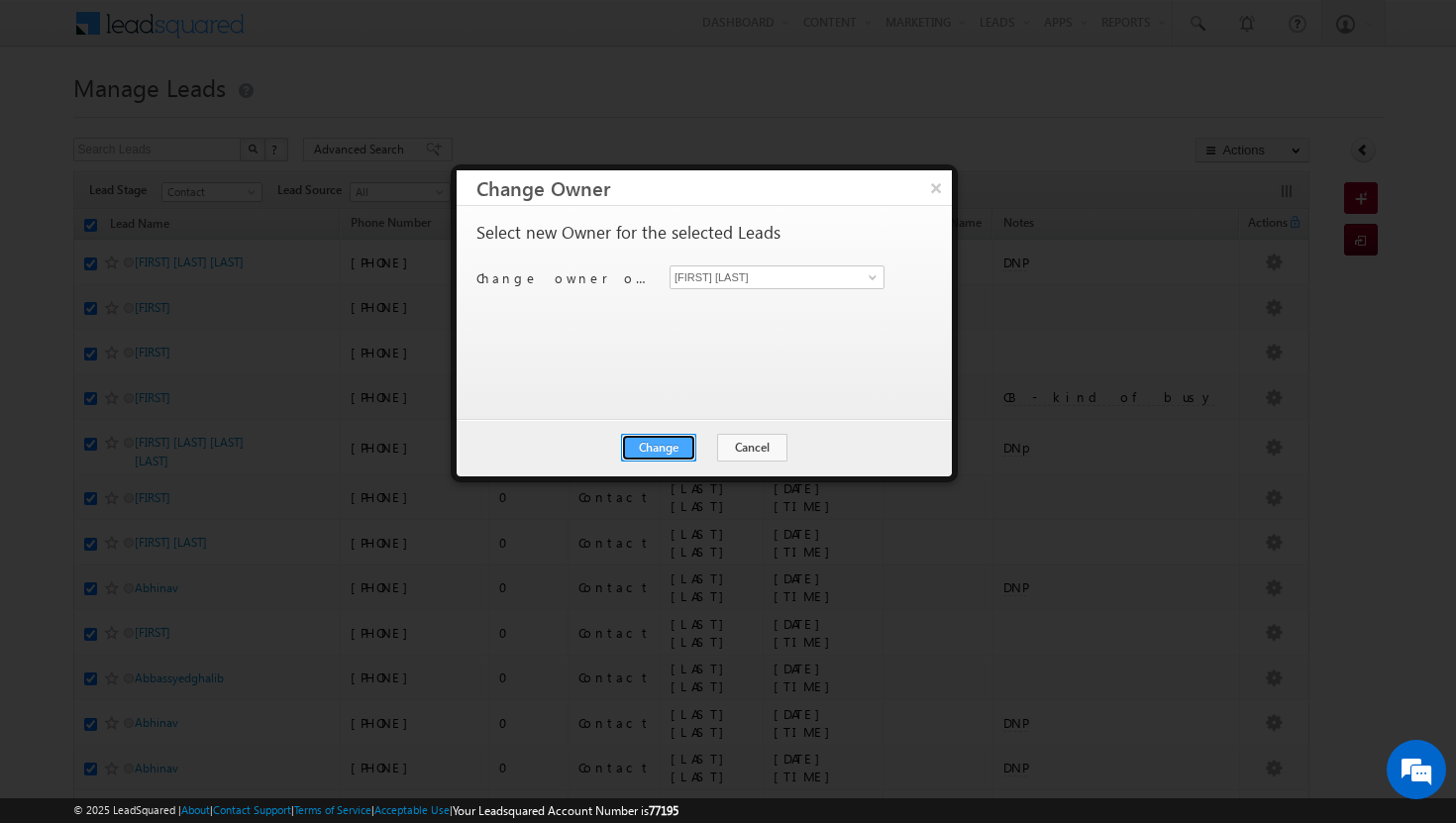 click on "Change" at bounding box center (659, 448) 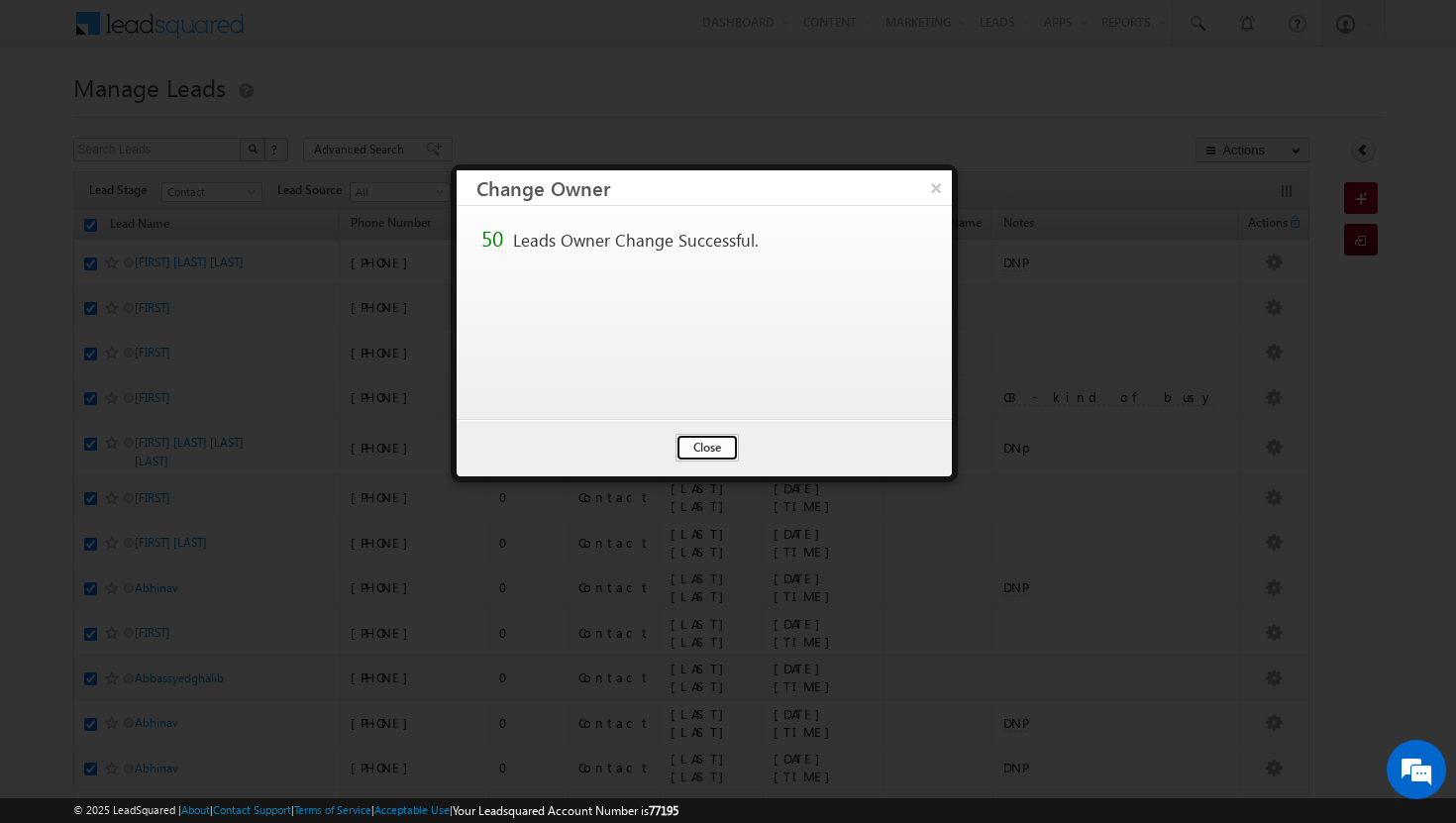 click on "Close" at bounding box center [707, 448] 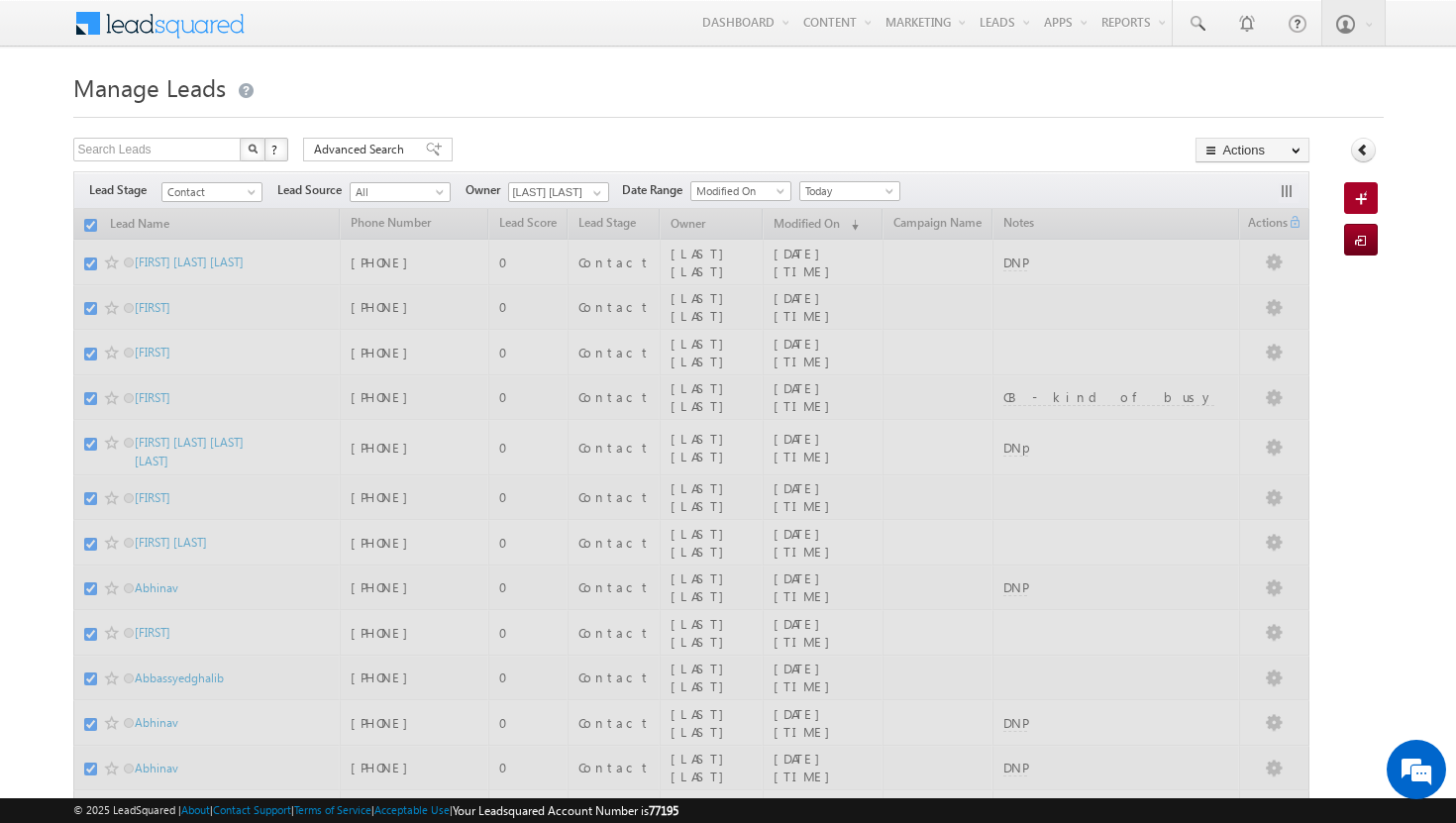 checkbox on "false" 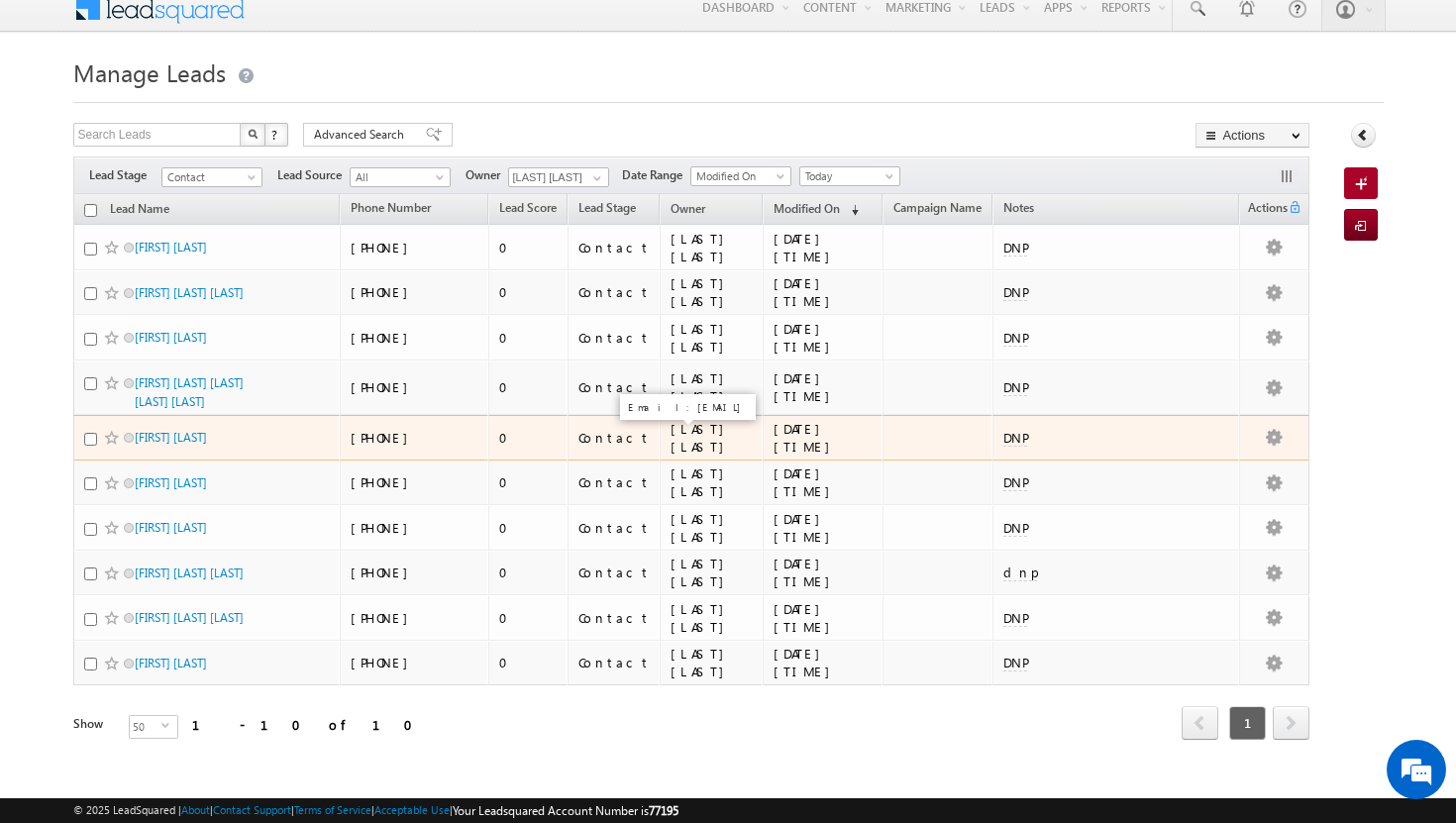 scroll, scrollTop: 0, scrollLeft: 0, axis: both 